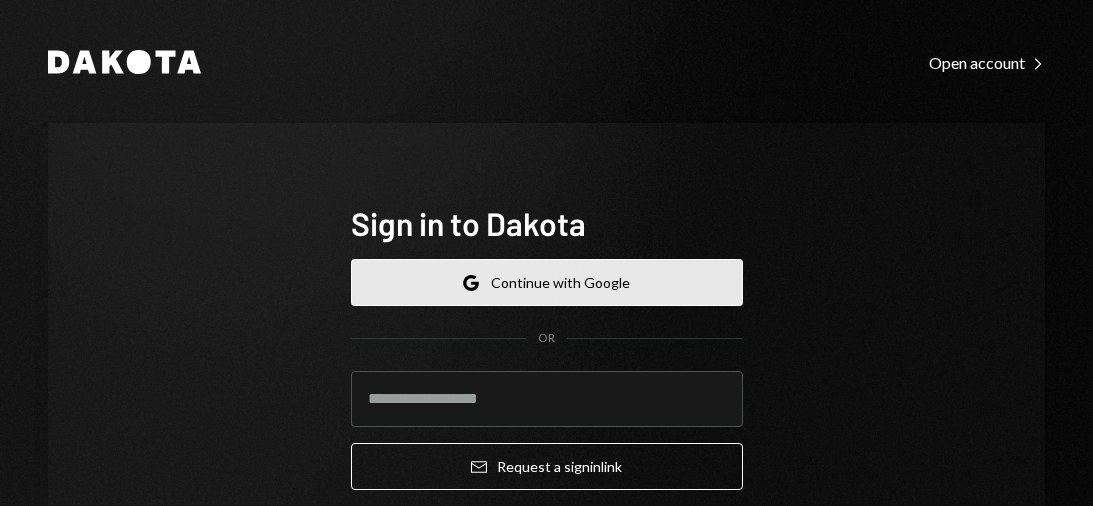 scroll, scrollTop: 0, scrollLeft: 0, axis: both 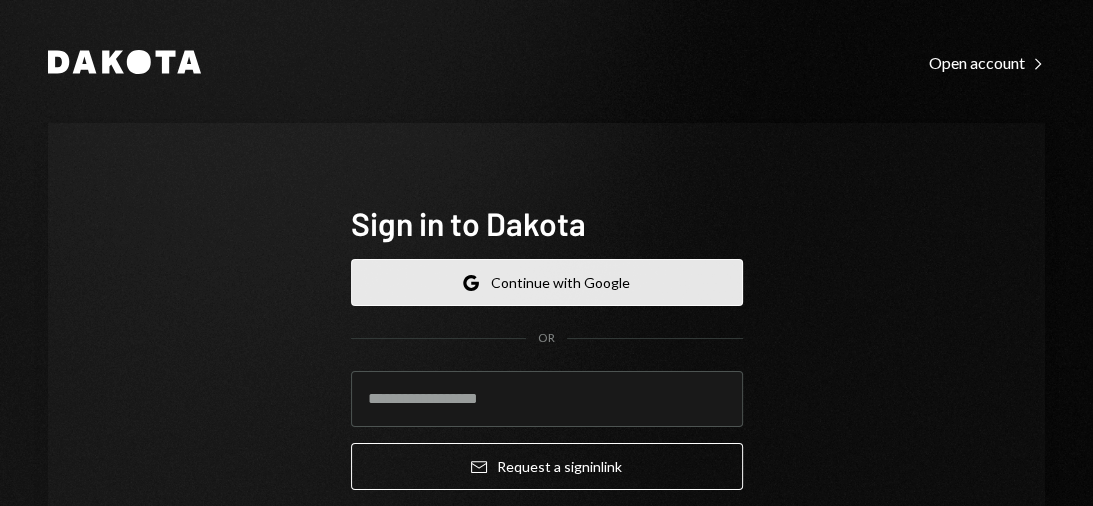 click on "Google  Continue with Google" at bounding box center [547, 282] 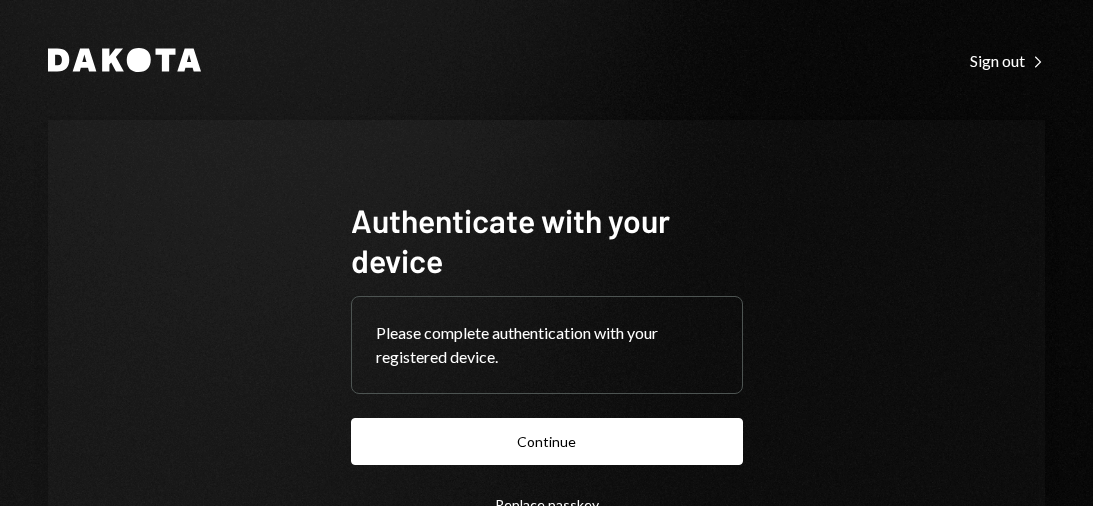 scroll, scrollTop: 0, scrollLeft: 0, axis: both 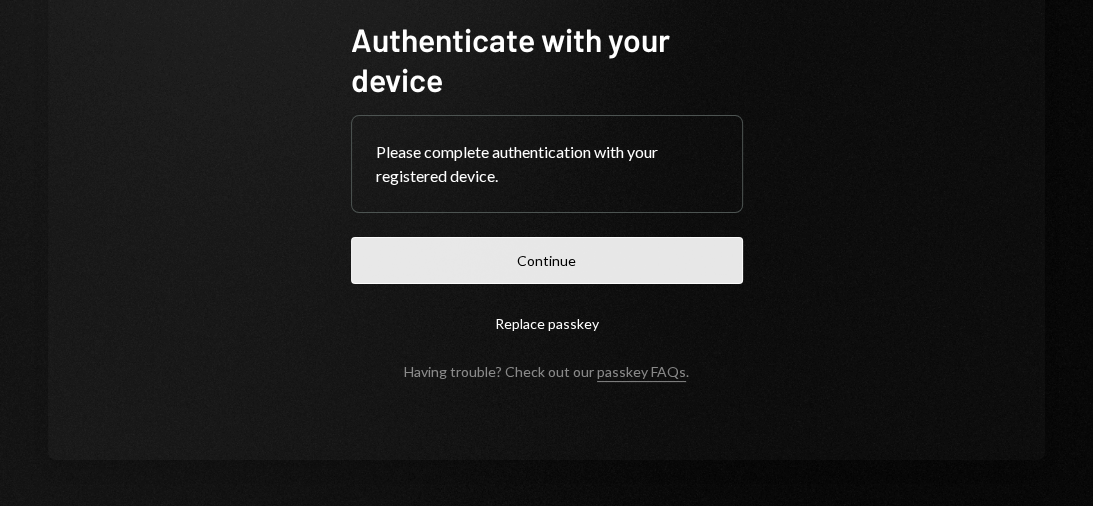 click on "Continue" at bounding box center (547, 260) 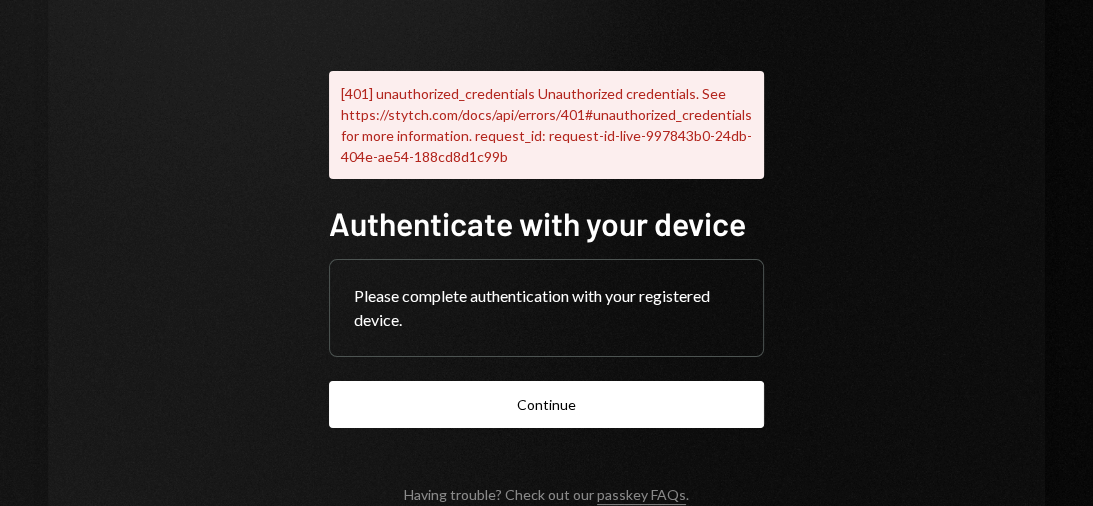 scroll, scrollTop: 181, scrollLeft: 0, axis: vertical 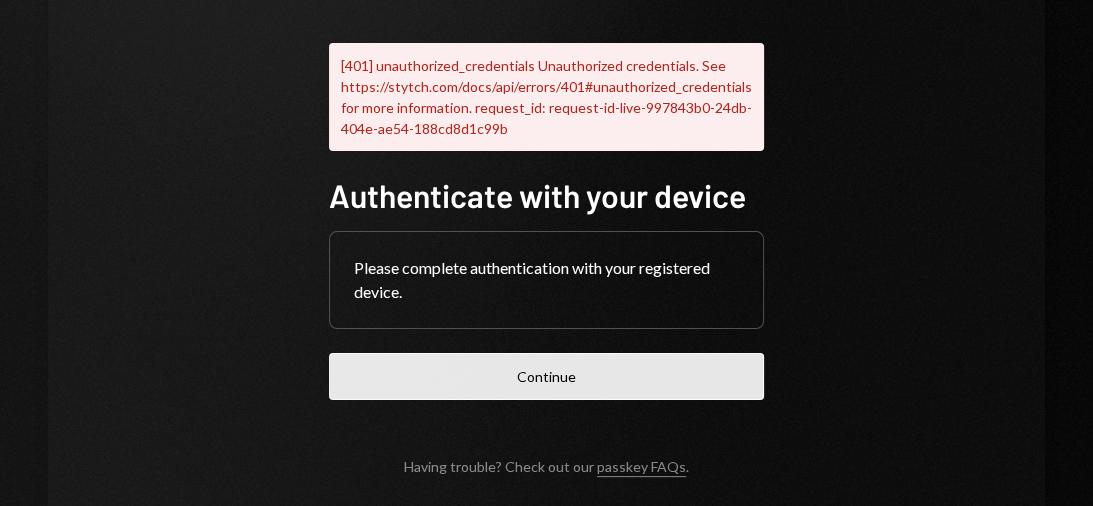 click on "Continue" at bounding box center (546, 376) 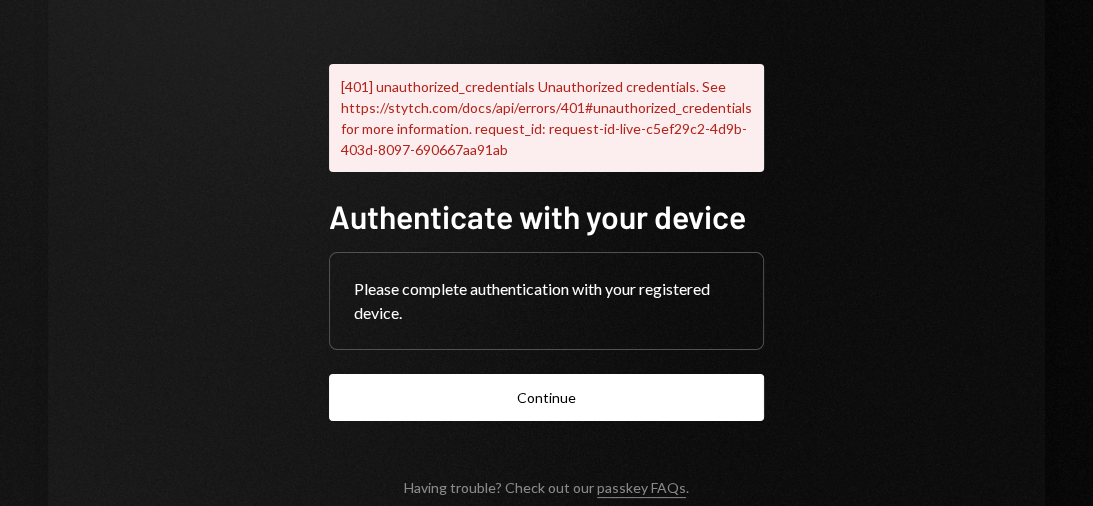 scroll, scrollTop: 181, scrollLeft: 0, axis: vertical 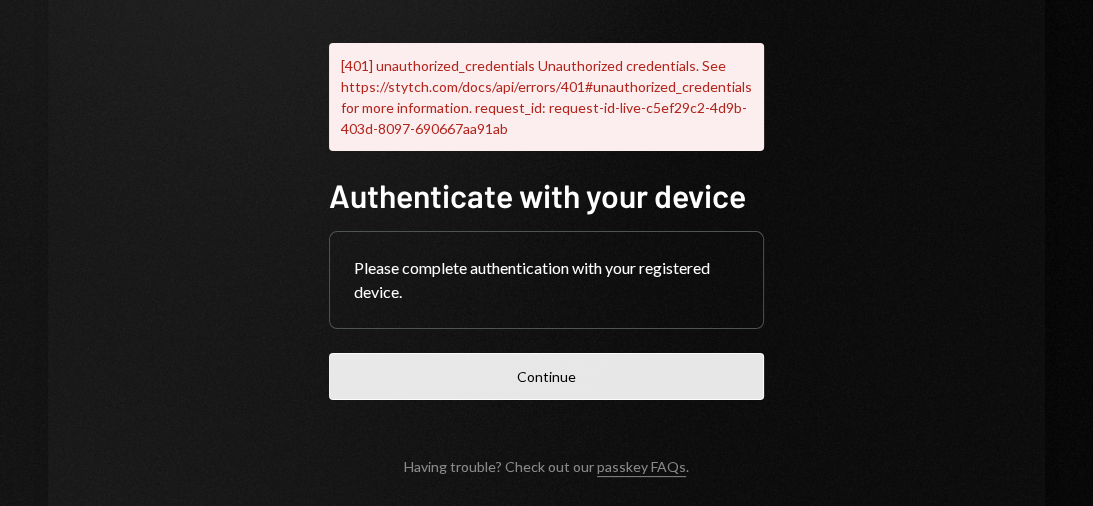 click on "Continue" at bounding box center [546, 376] 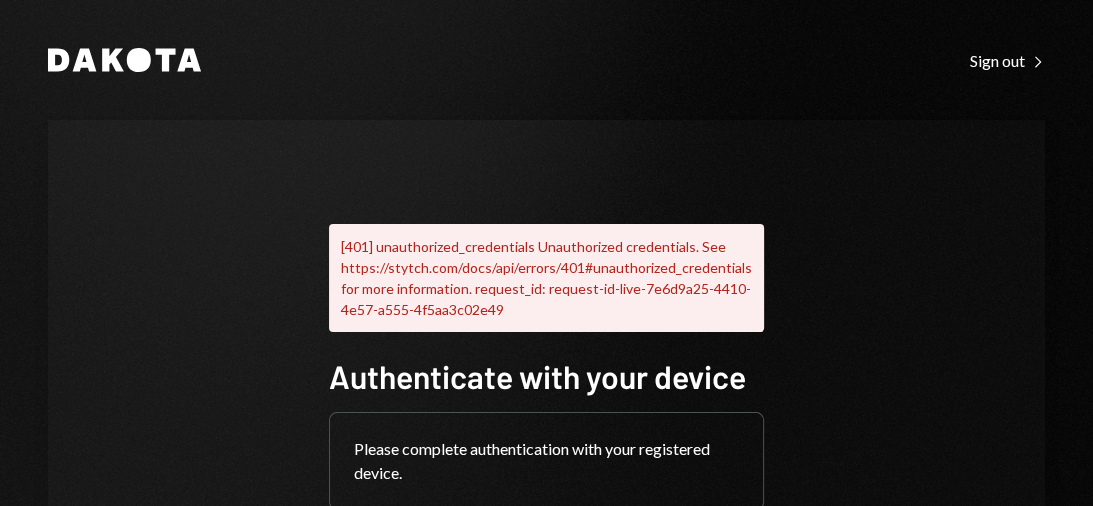 scroll, scrollTop: 0, scrollLeft: 0, axis: both 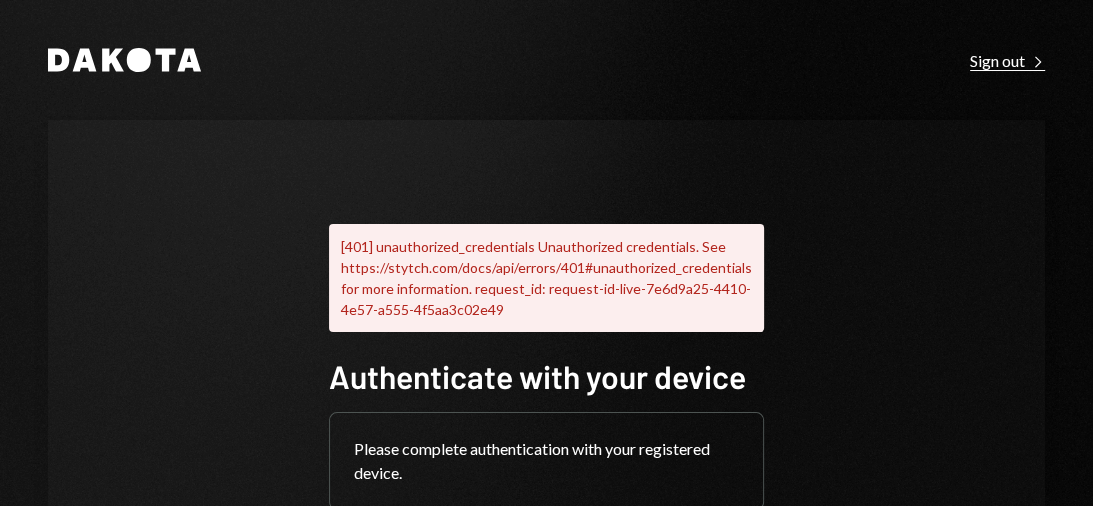 click on "Sign out Right Caret" at bounding box center (1007, 61) 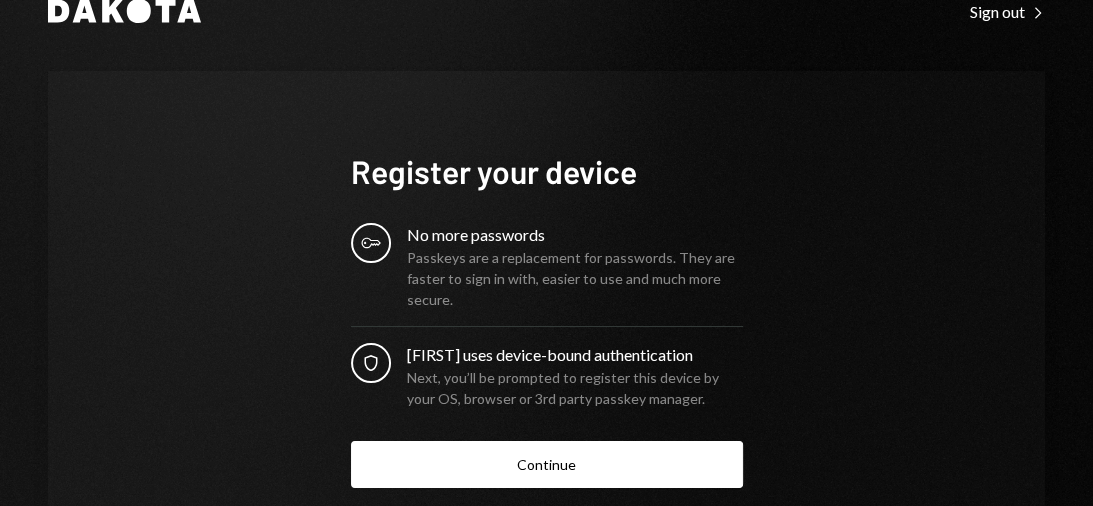scroll, scrollTop: 191, scrollLeft: 0, axis: vertical 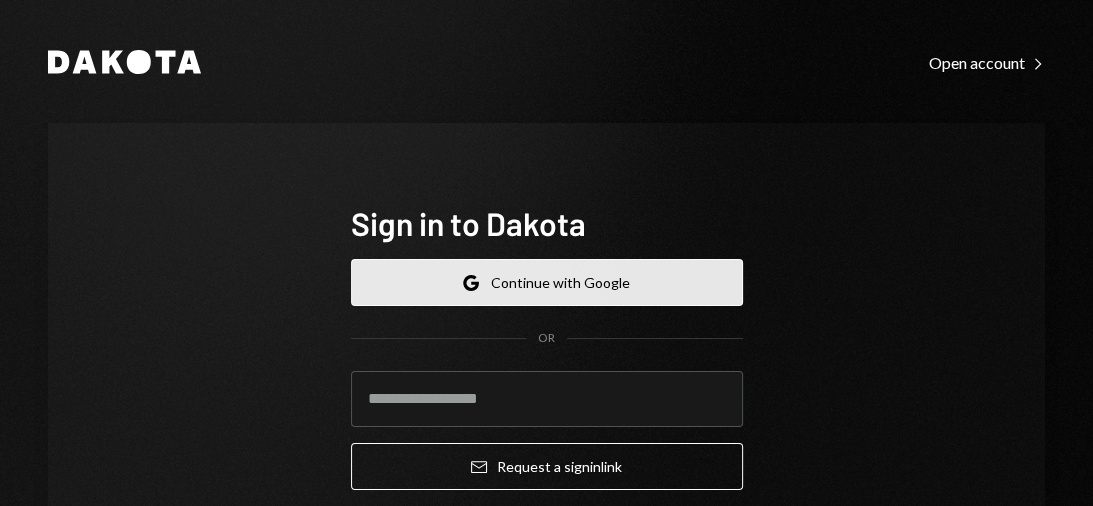 click on "Google  Continue with Google" at bounding box center (547, 282) 